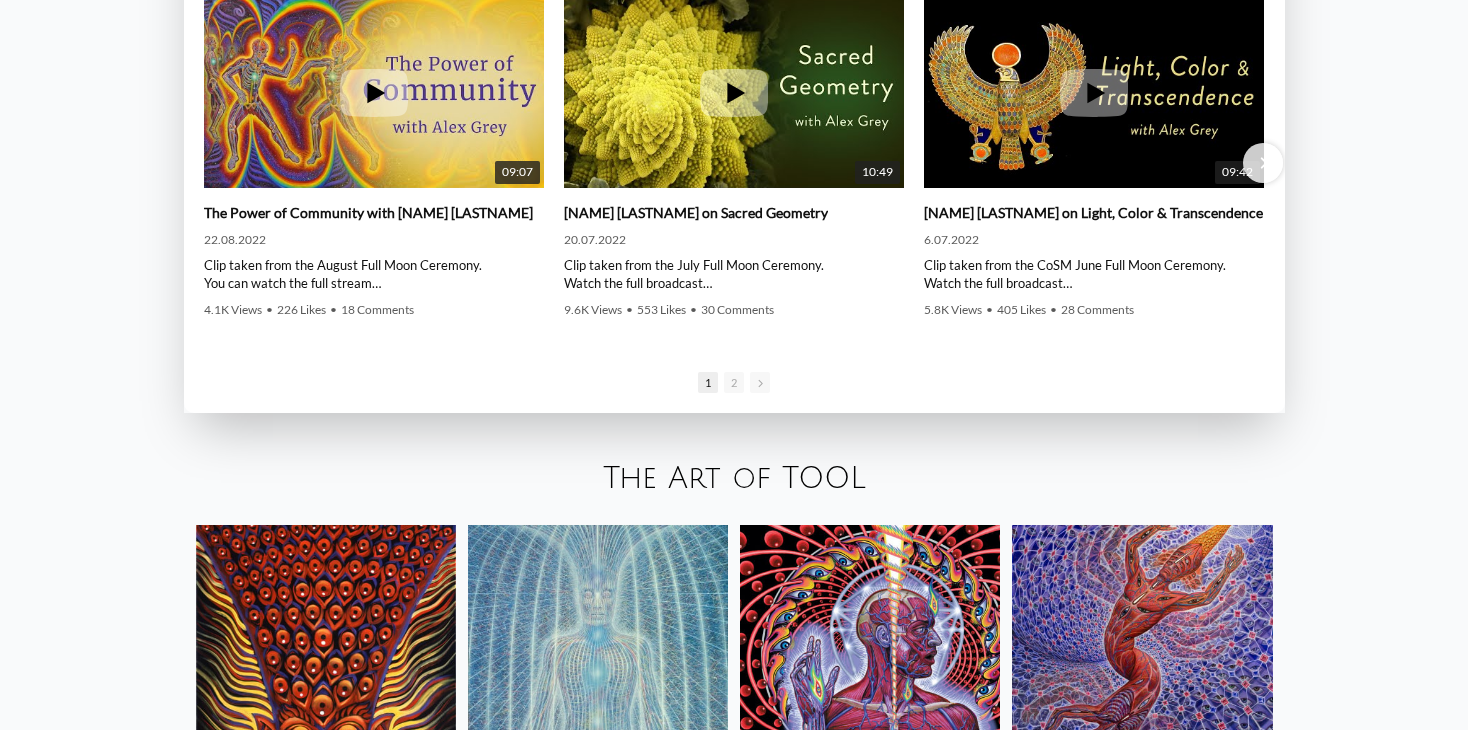 scroll, scrollTop: 3200, scrollLeft: 0, axis: vertical 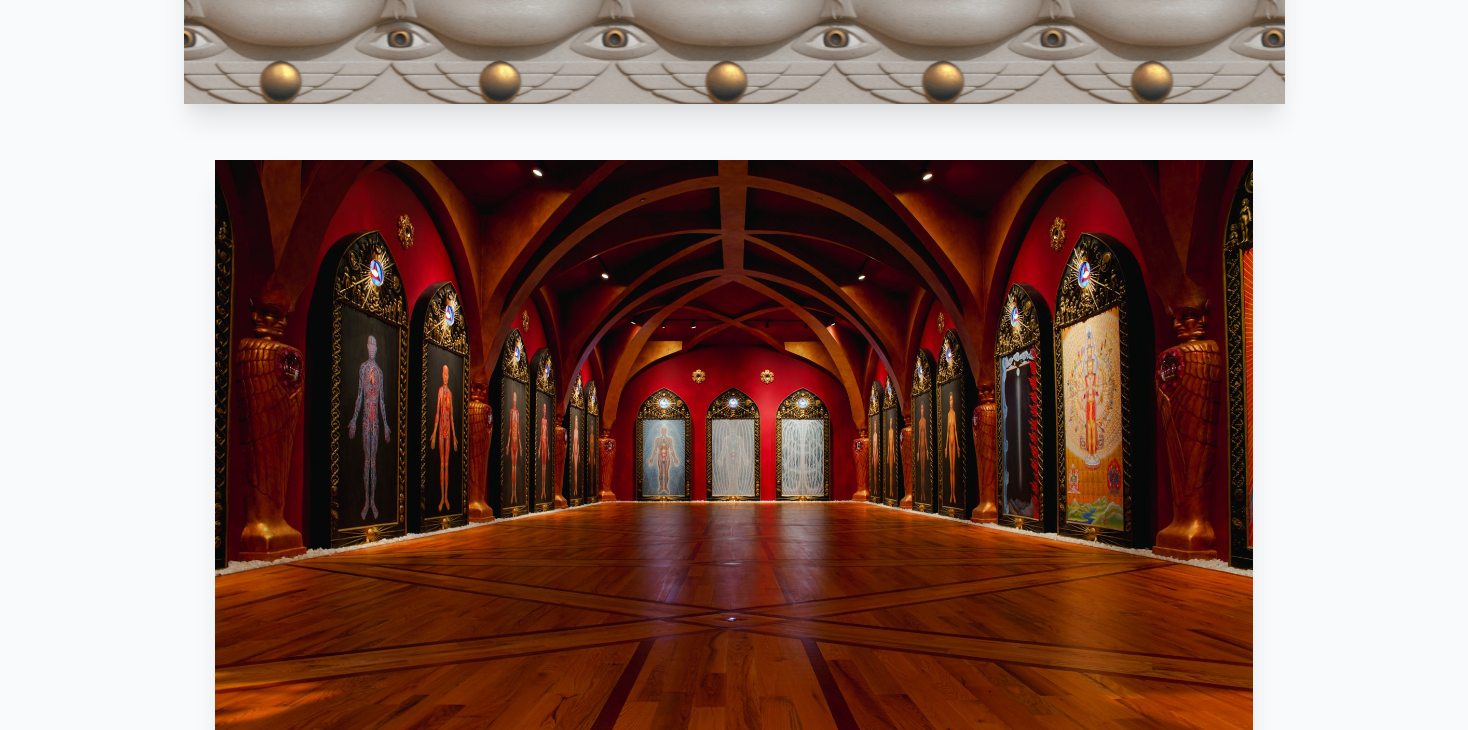 click at bounding box center [734, 452] 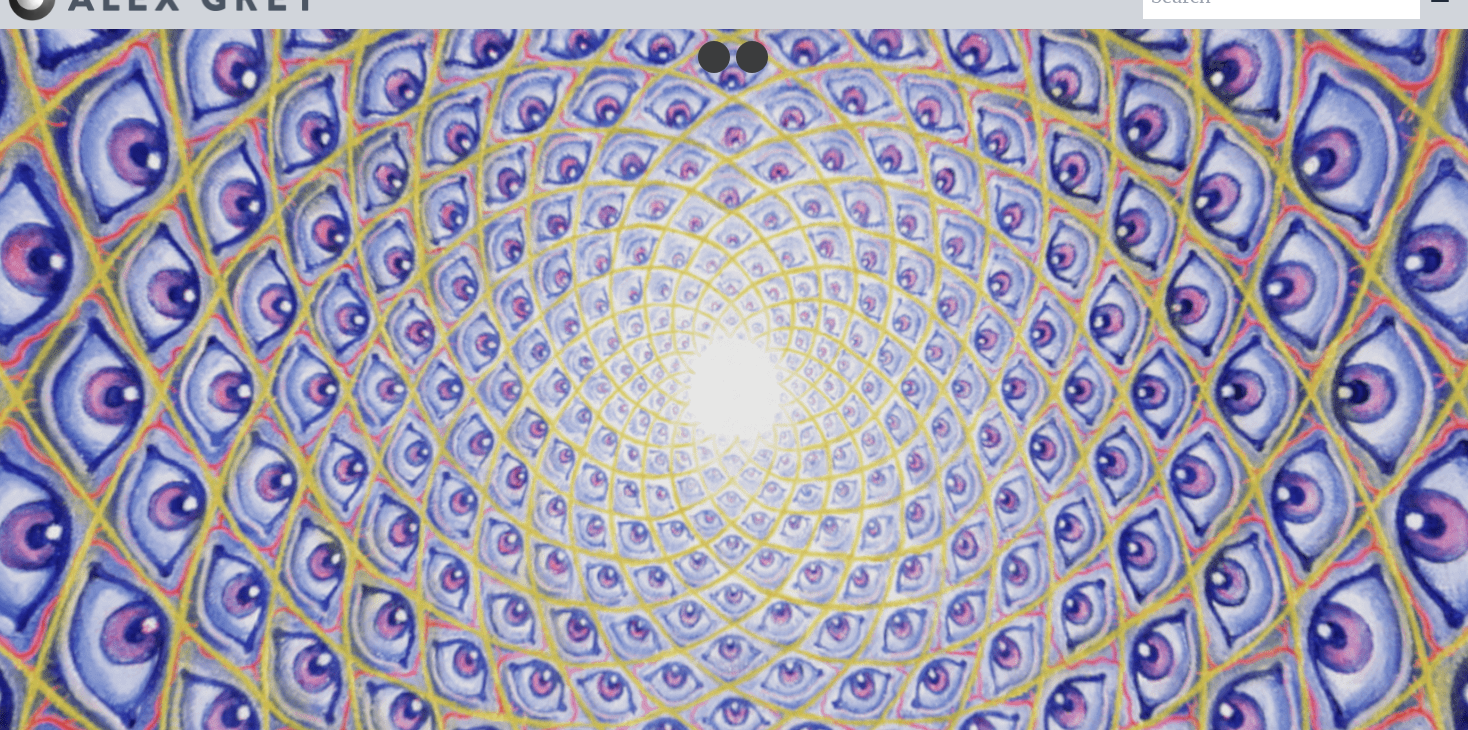 scroll, scrollTop: 0, scrollLeft: 0, axis: both 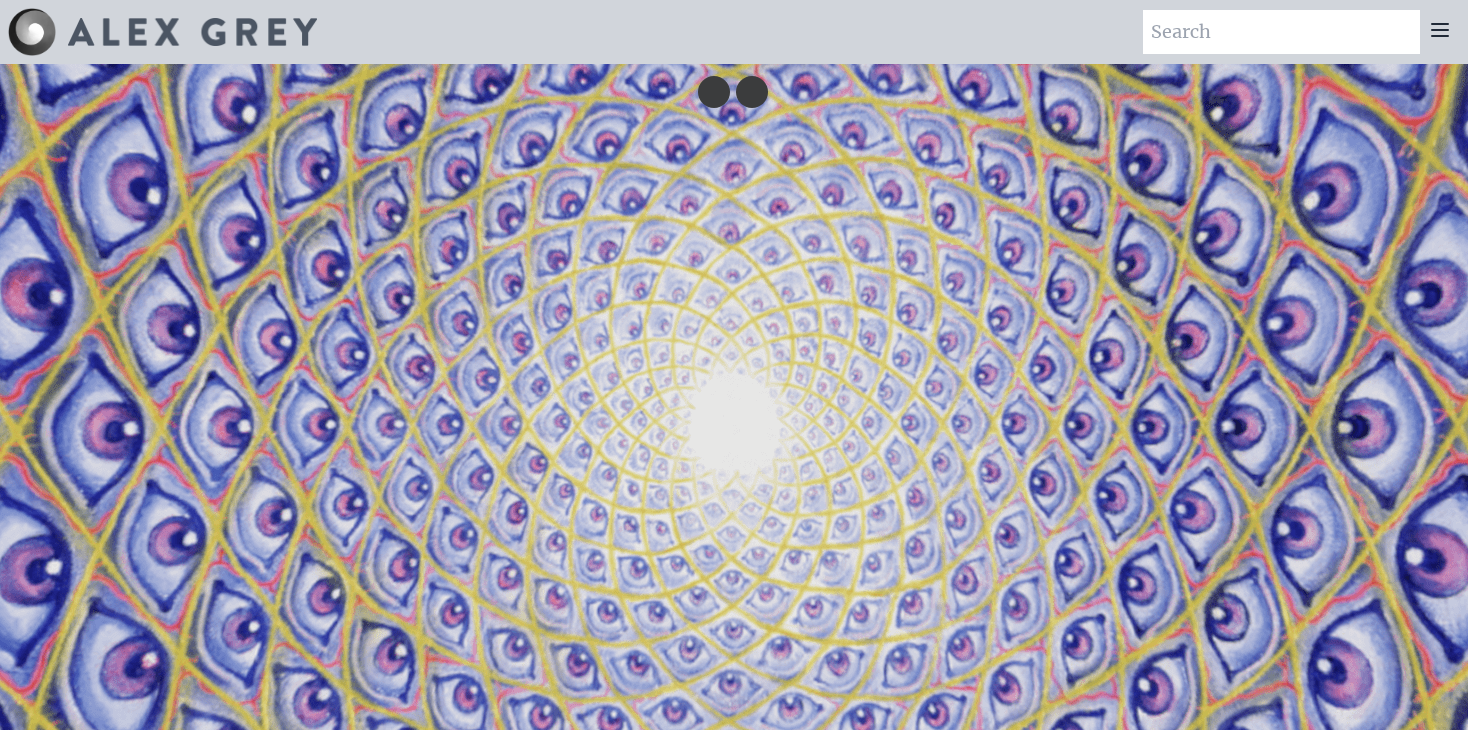 click at bounding box center (1281, 32) 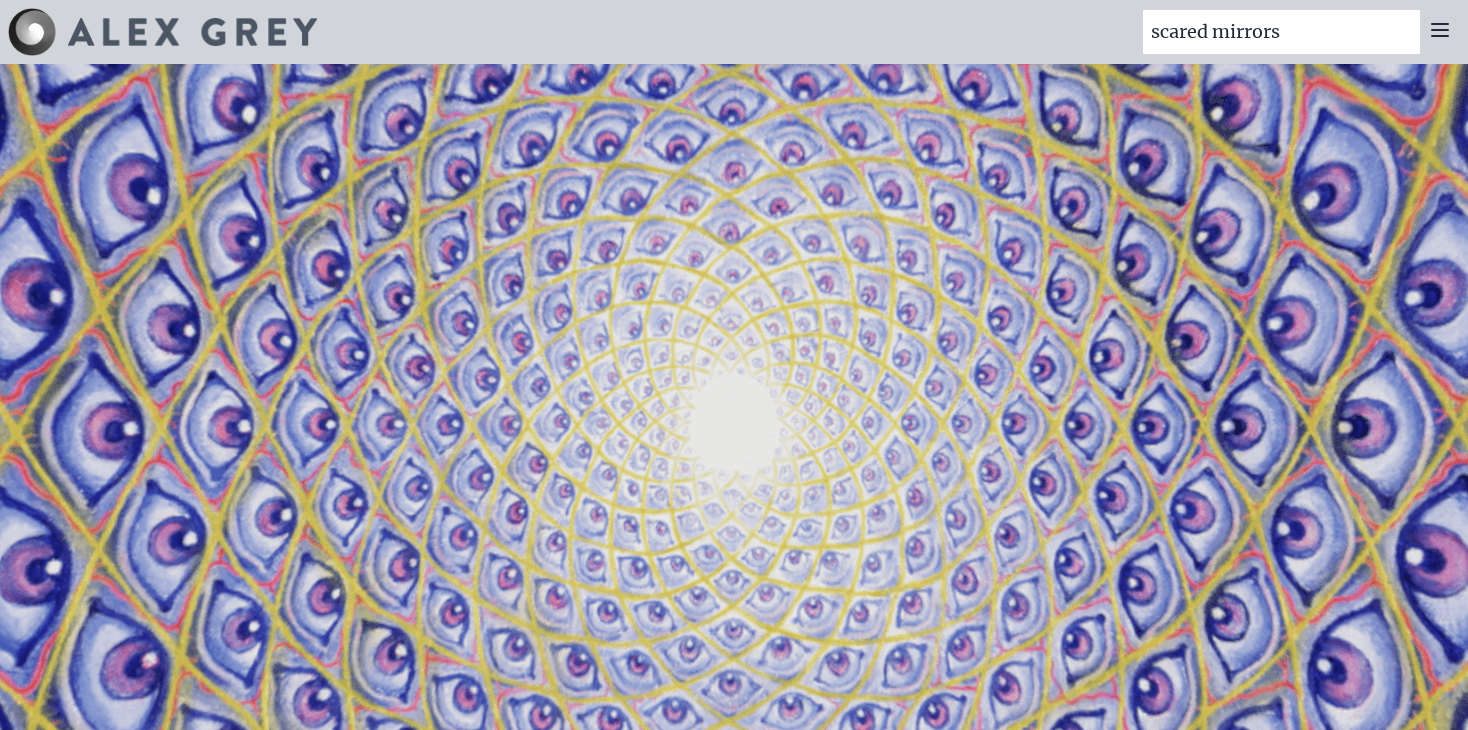 type on "scared mirrors" 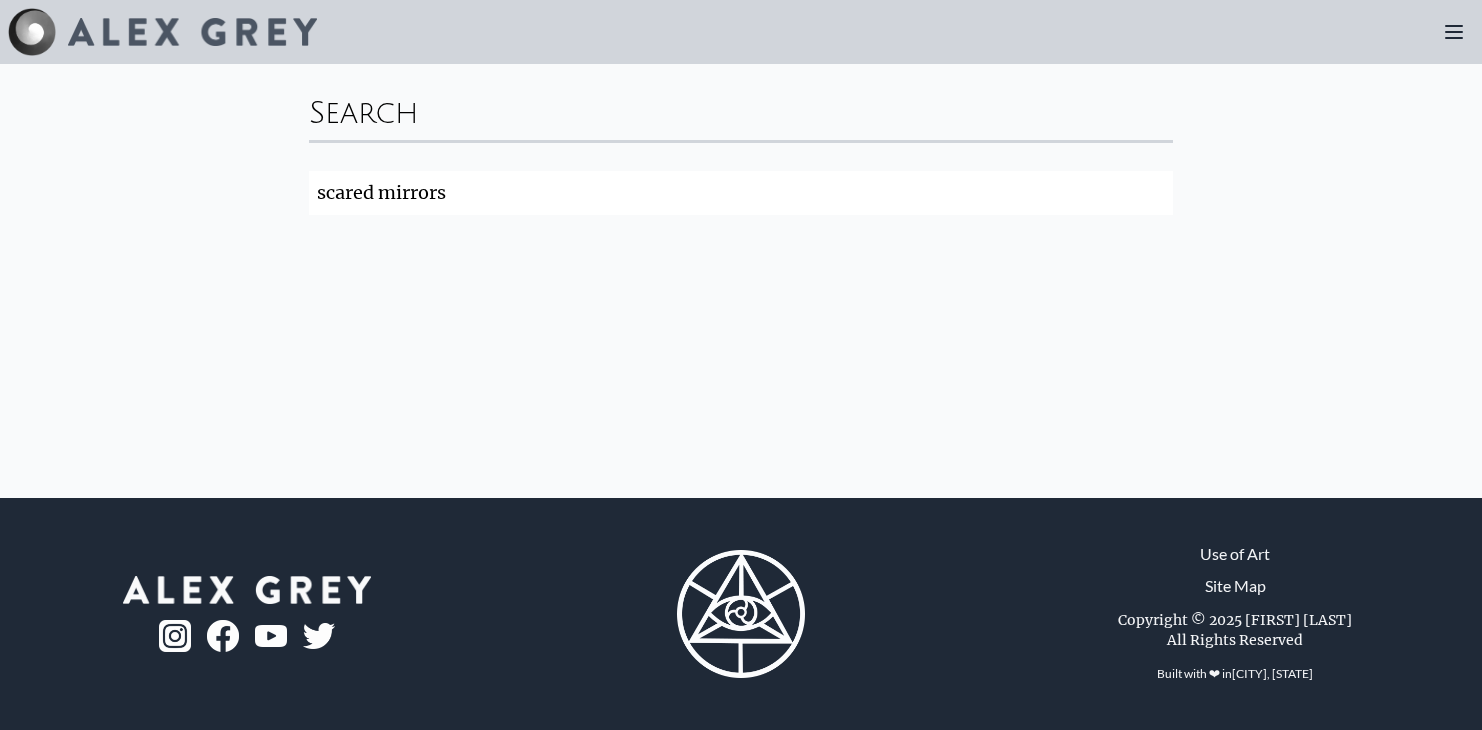 scroll, scrollTop: 0, scrollLeft: 0, axis: both 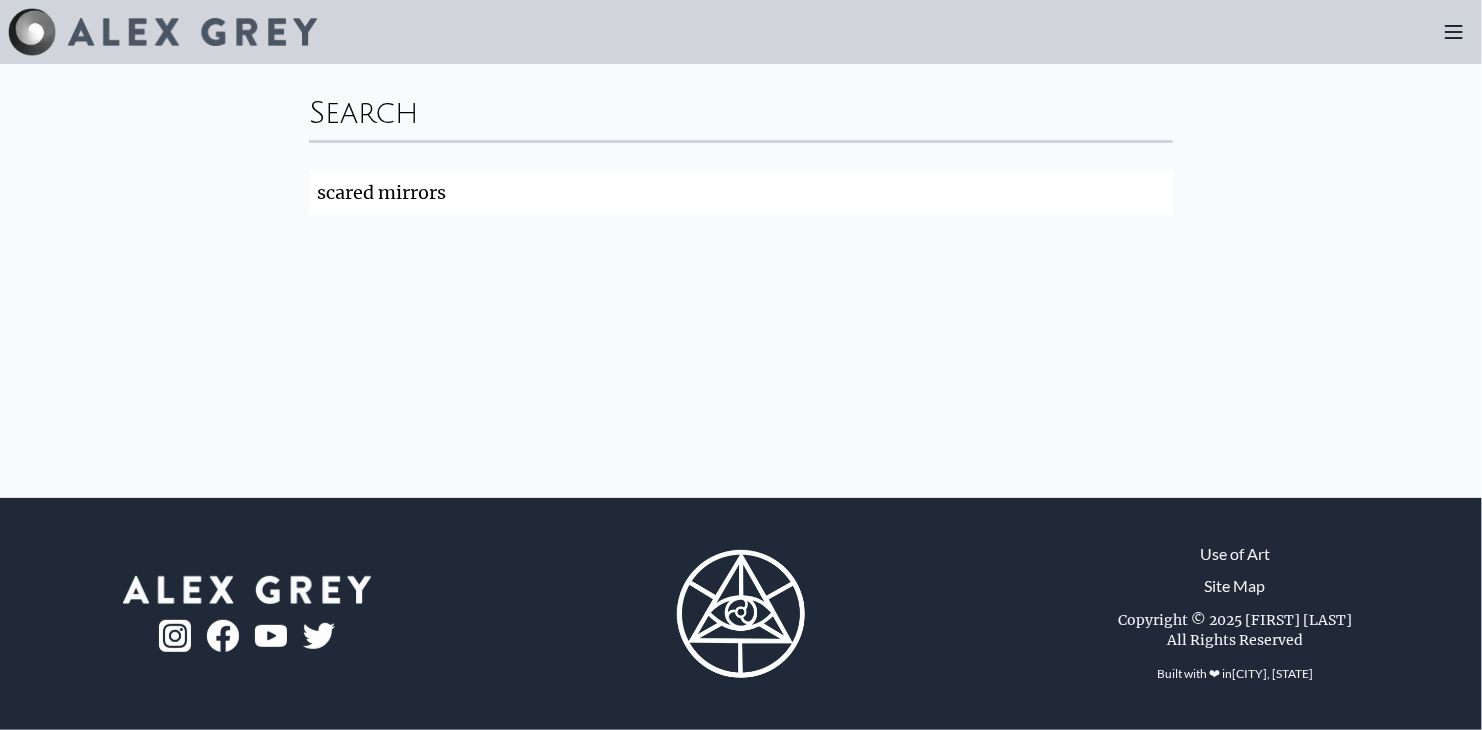 click at bounding box center [192, 32] 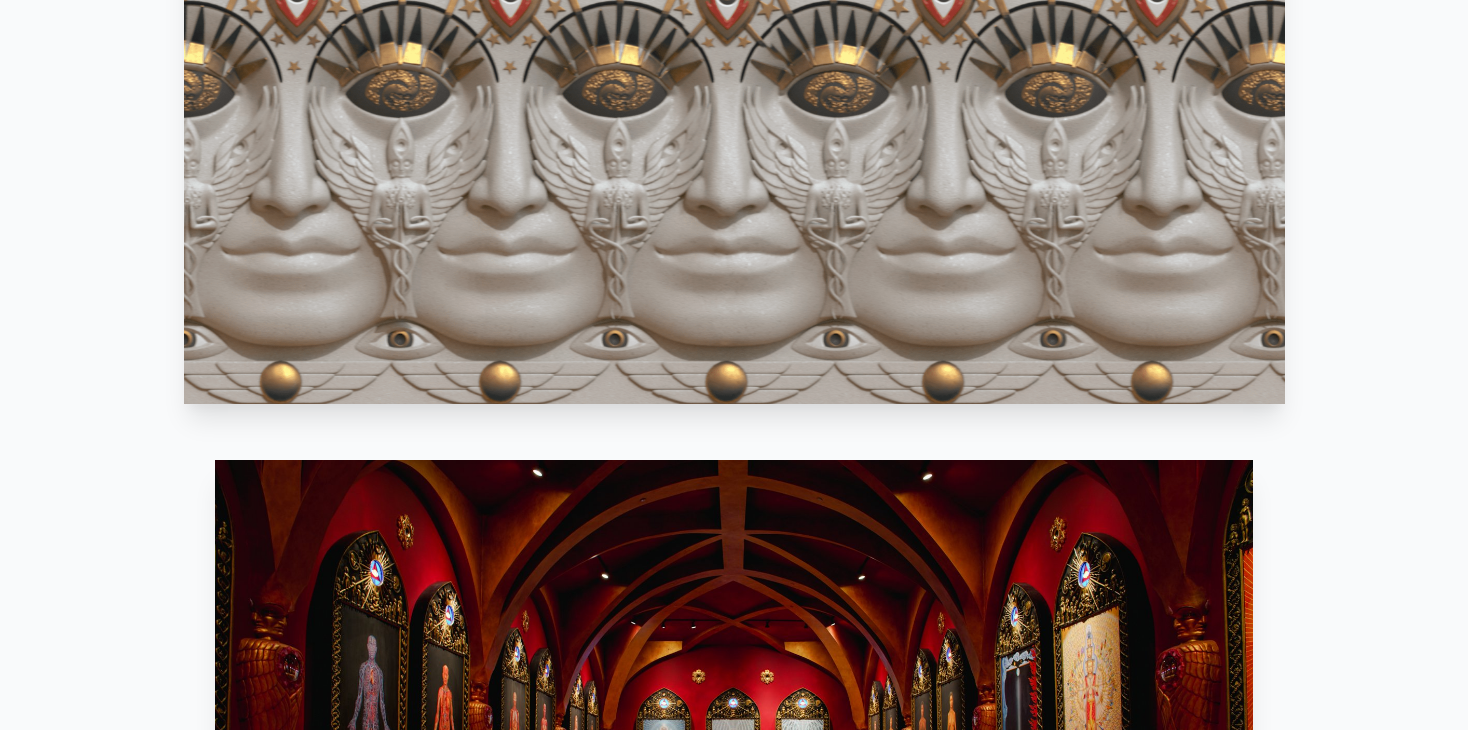scroll, scrollTop: 1800, scrollLeft: 0, axis: vertical 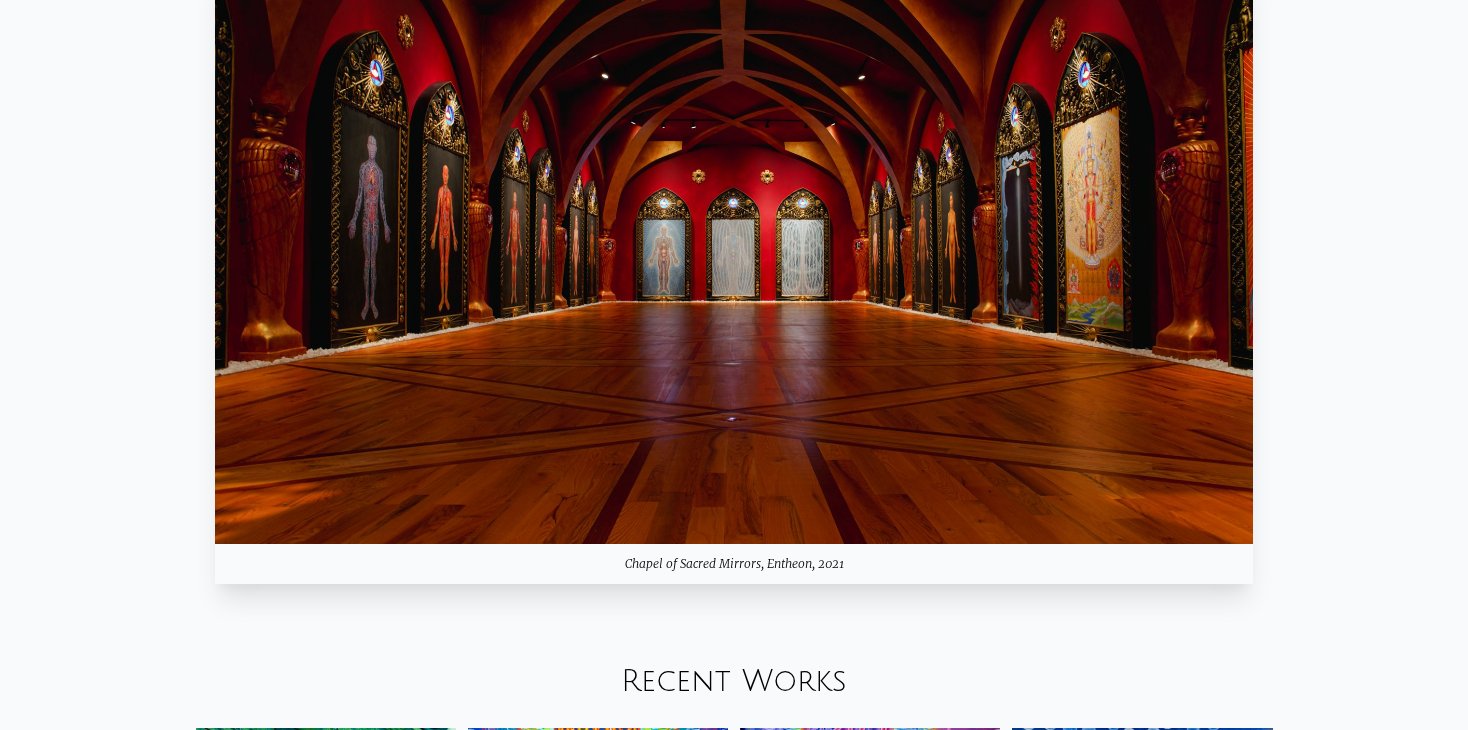 click at bounding box center (734, 252) 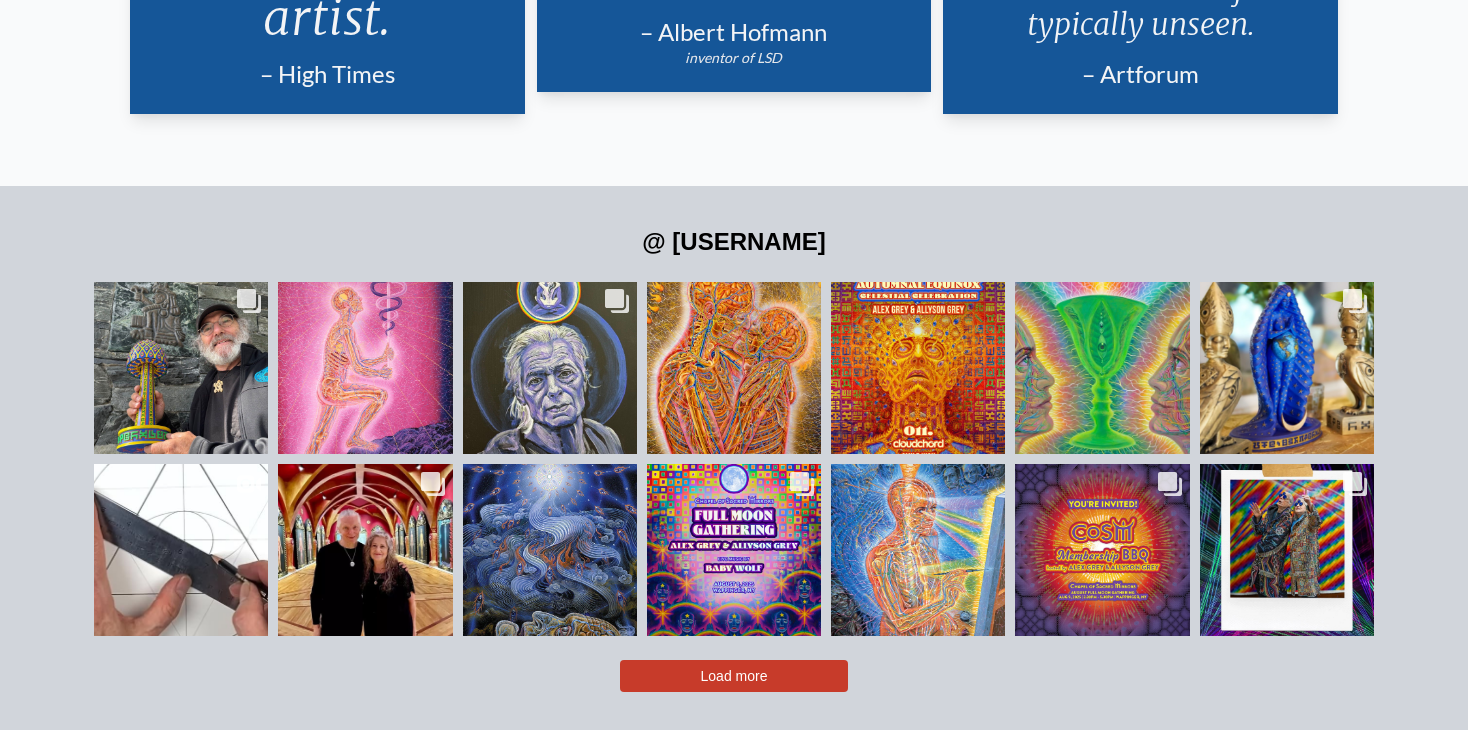 scroll, scrollTop: 4300, scrollLeft: 0, axis: vertical 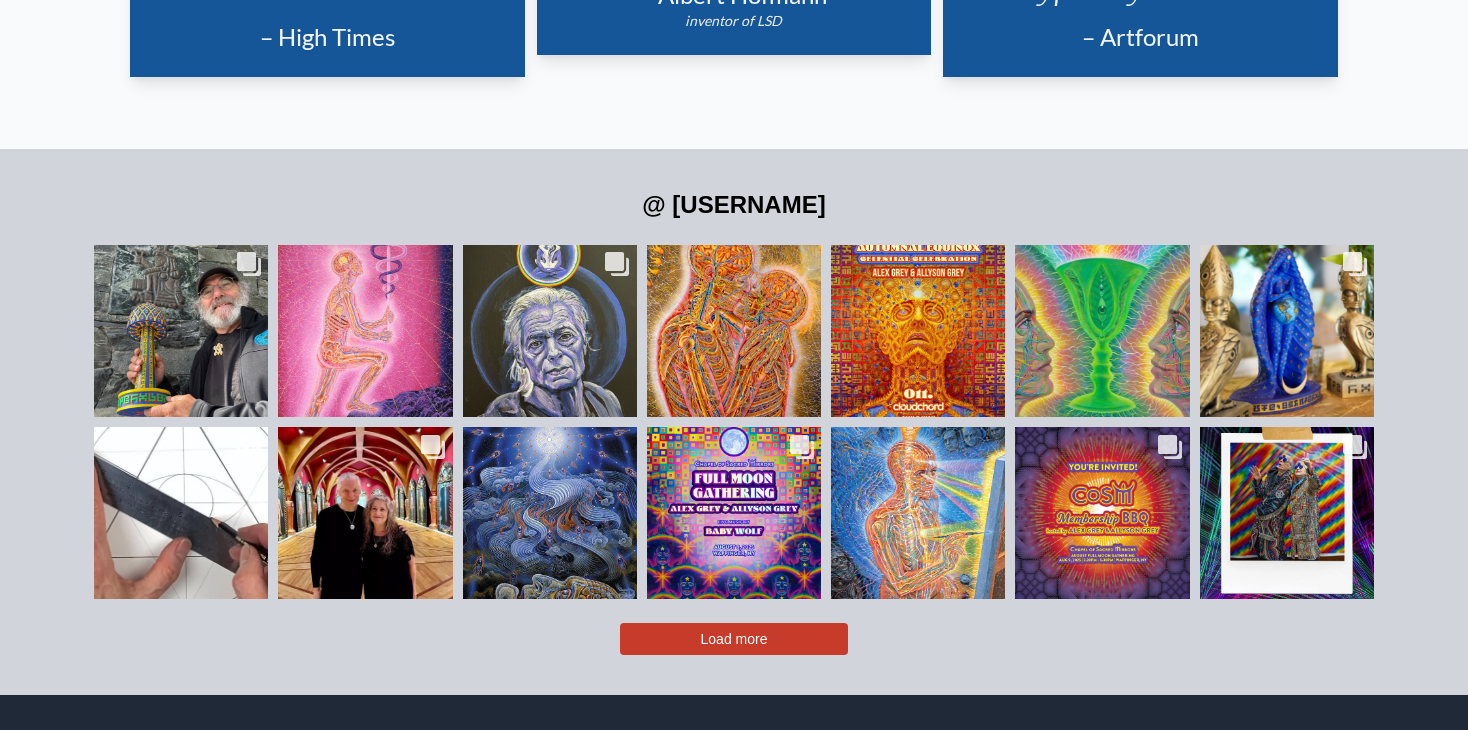 click on "Load more" at bounding box center [734, 639] 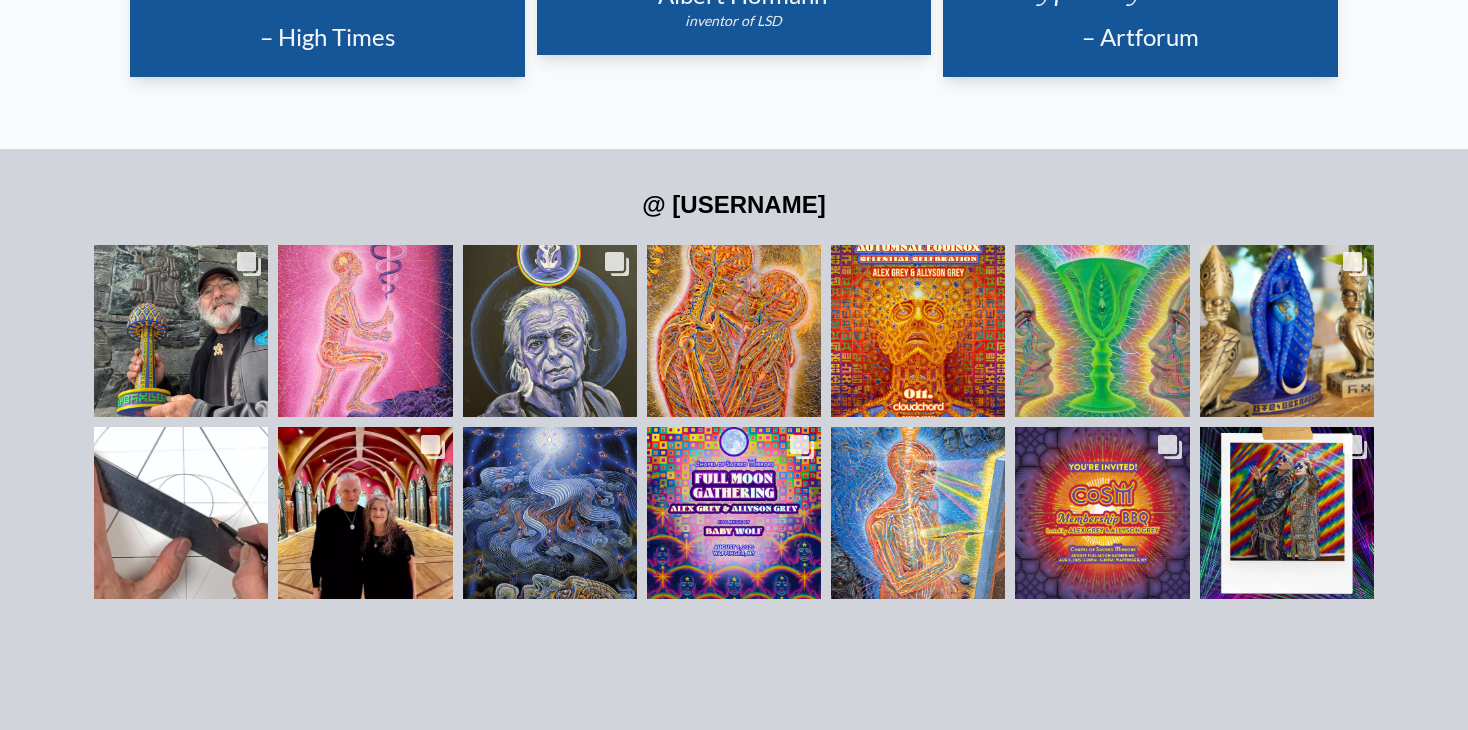 scroll, scrollTop: 4784, scrollLeft: 0, axis: vertical 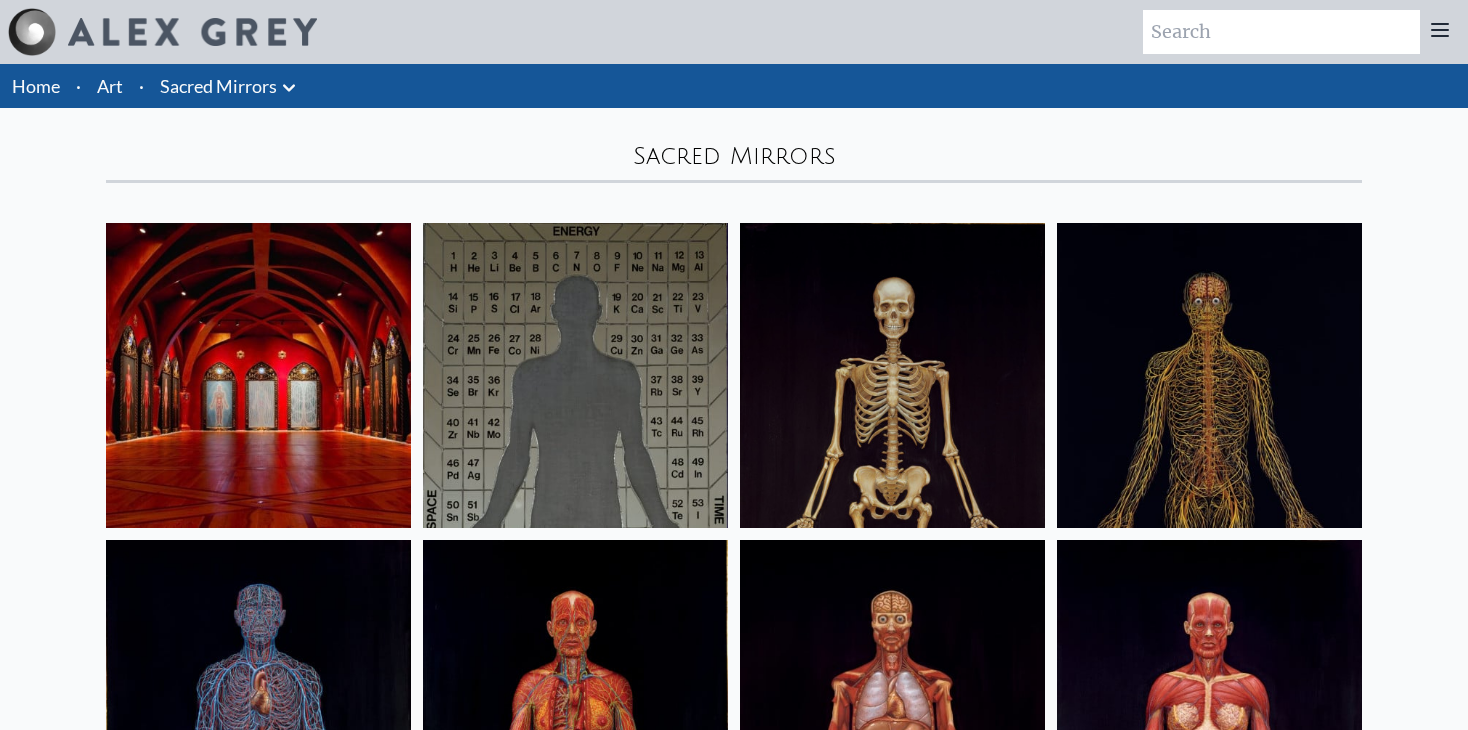 drag, startPoint x: 1234, startPoint y: 335, endPoint x: 1423, endPoint y: 362, distance: 190.91884 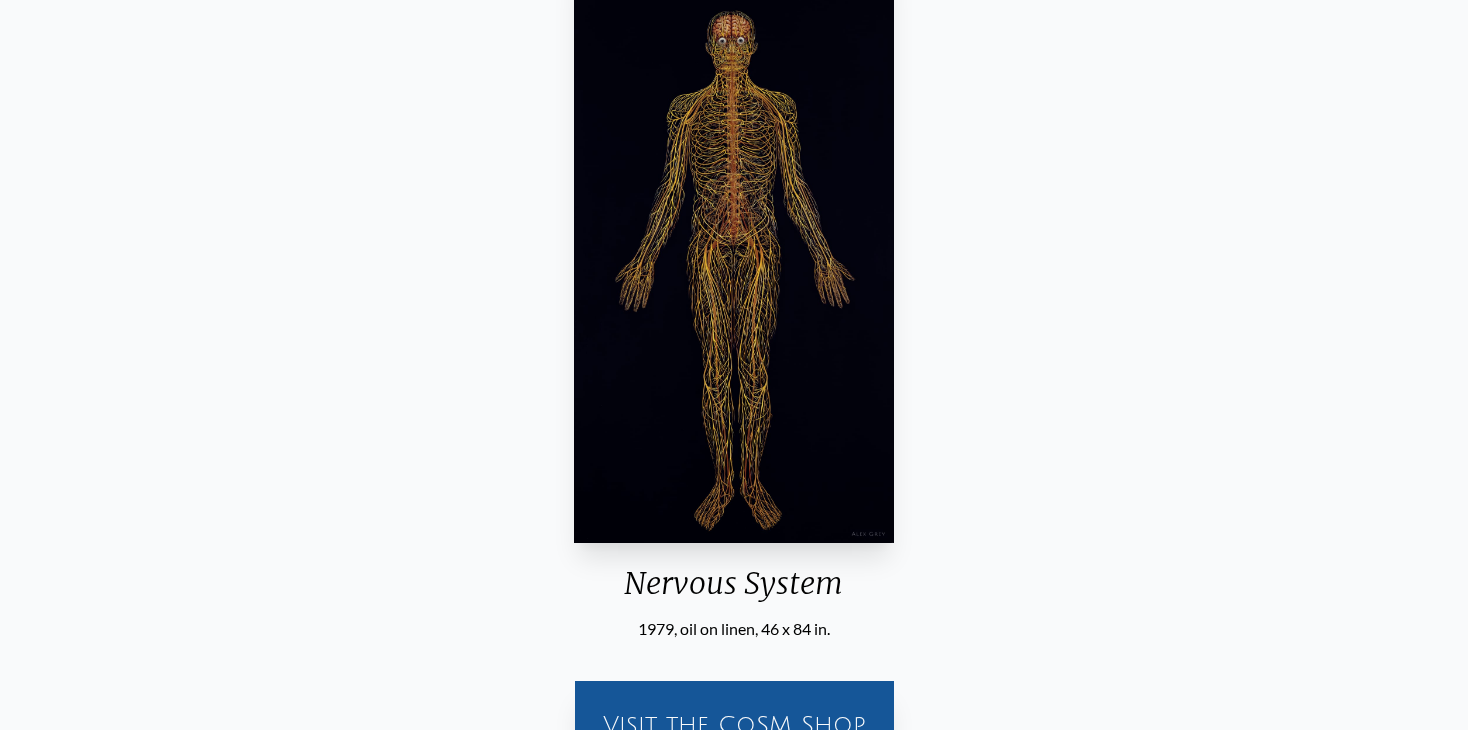 scroll, scrollTop: 200, scrollLeft: 0, axis: vertical 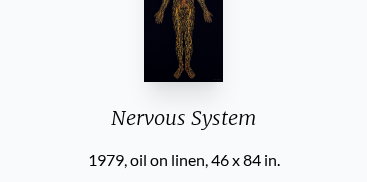 click at bounding box center (184, 9) 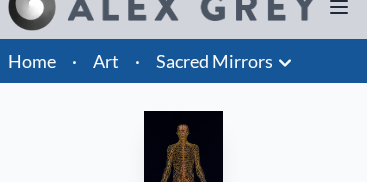 click at bounding box center (184, 184) 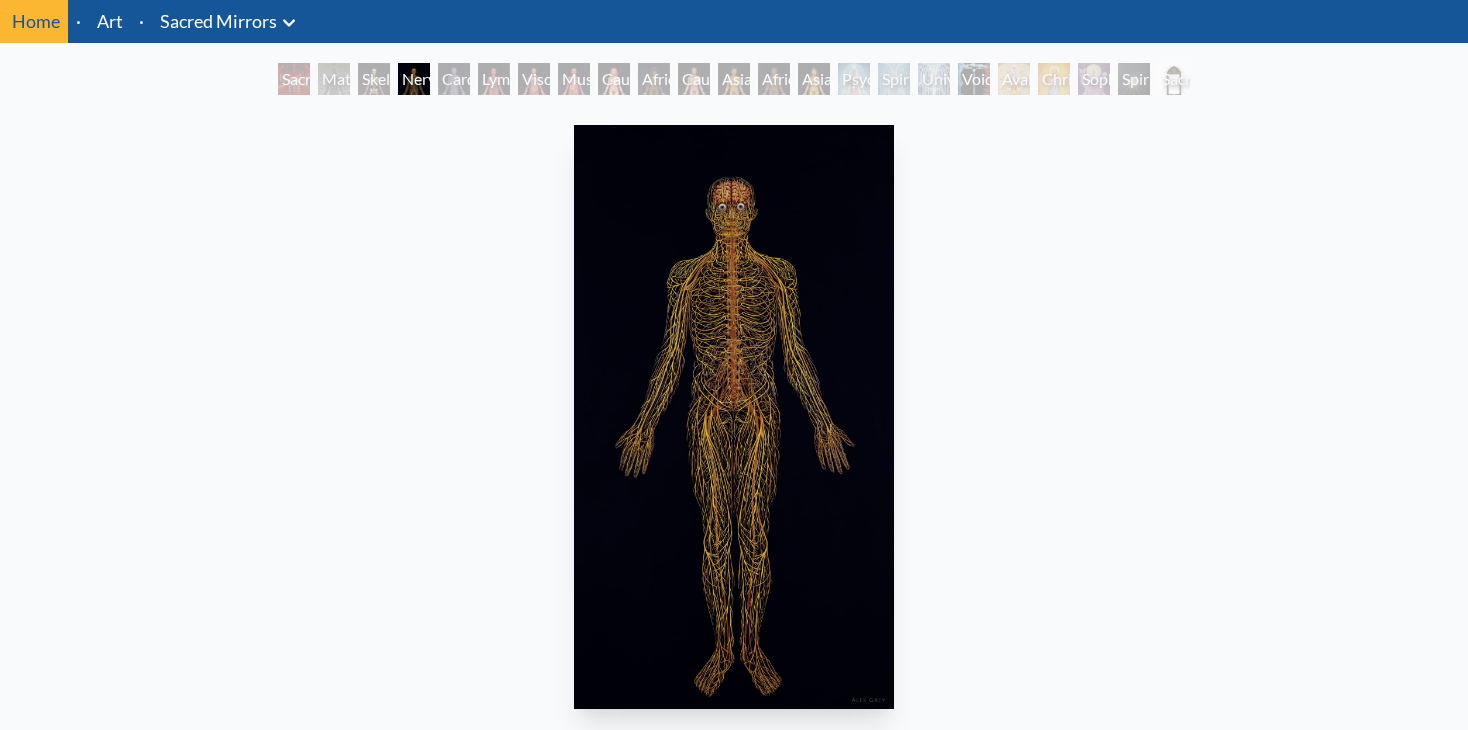 scroll, scrollTop: 100, scrollLeft: 0, axis: vertical 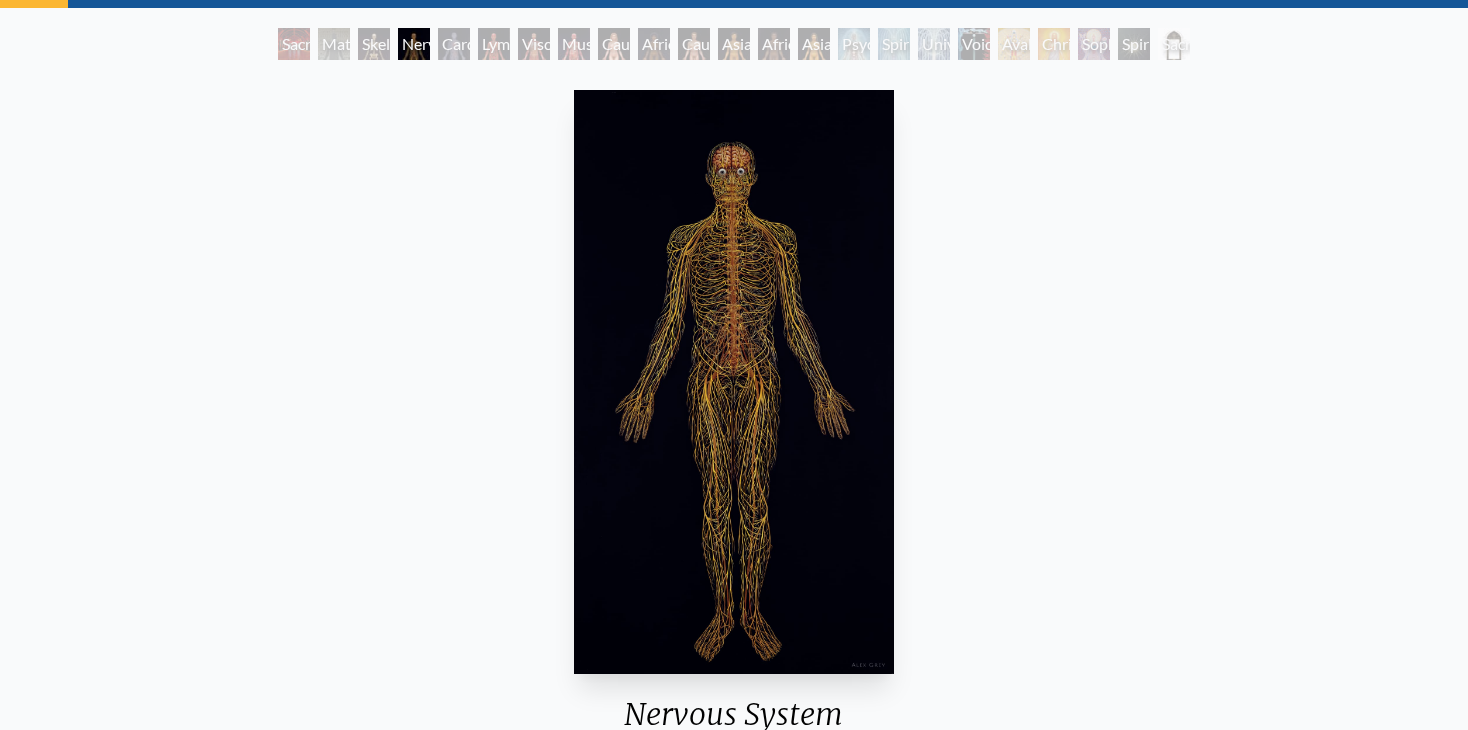 click on "Muscle System" at bounding box center (574, 44) 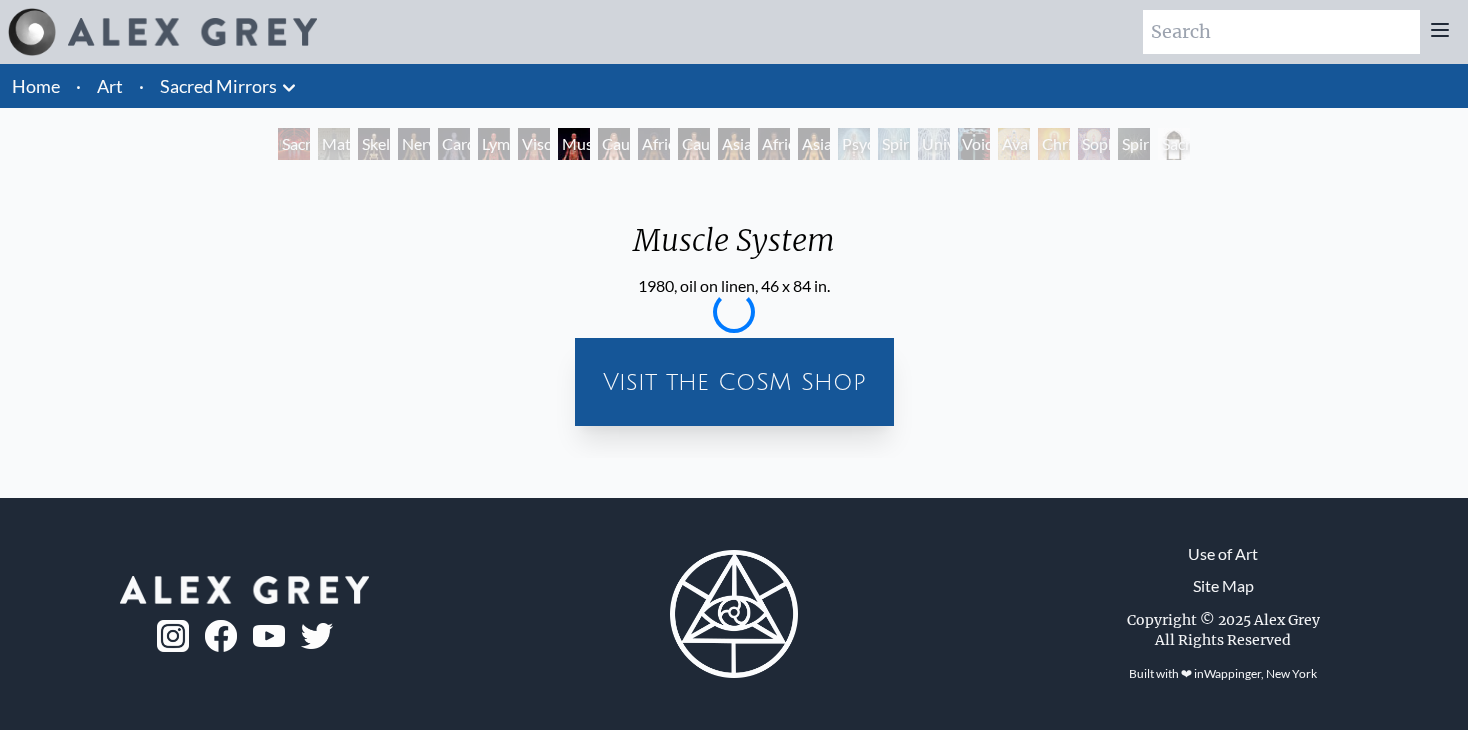 scroll, scrollTop: 100, scrollLeft: 0, axis: vertical 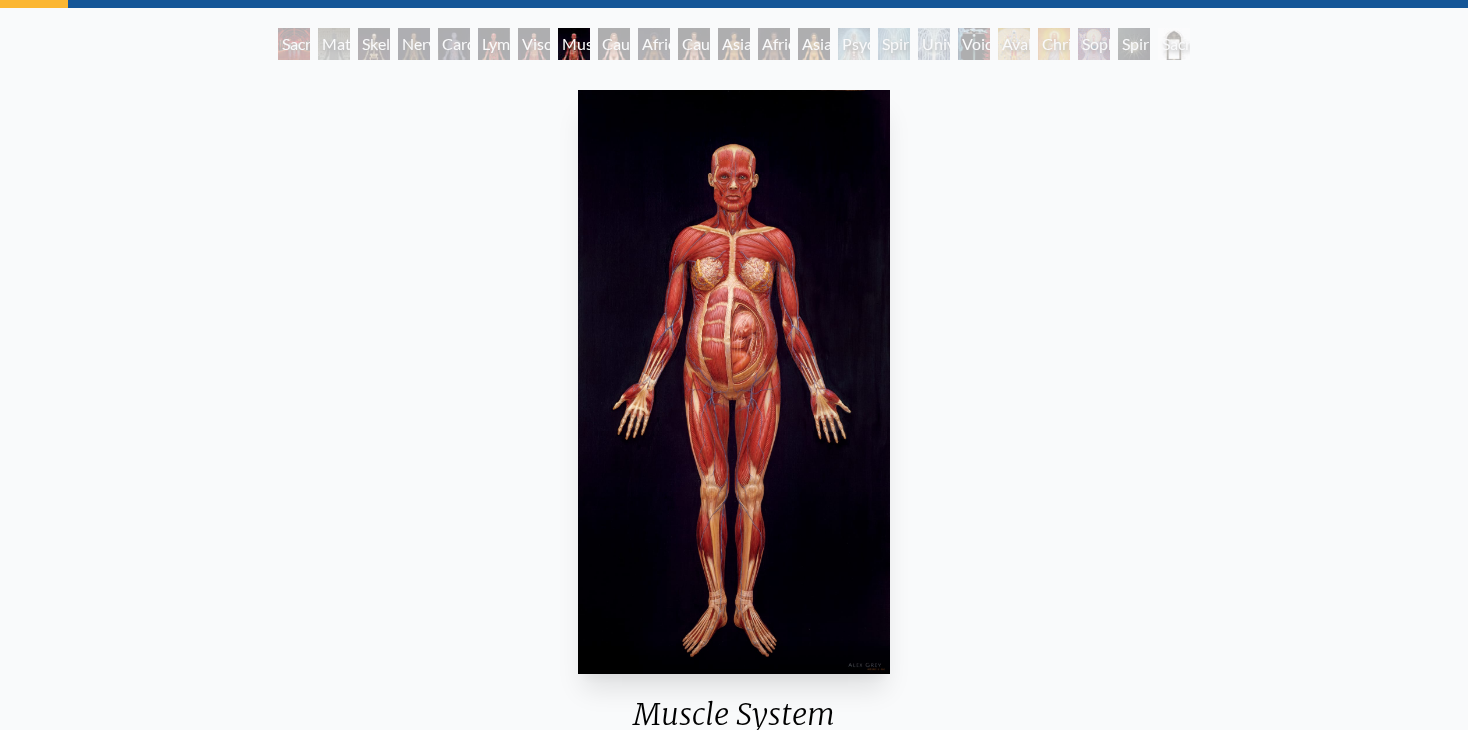 click on "Viscera" at bounding box center [534, 44] 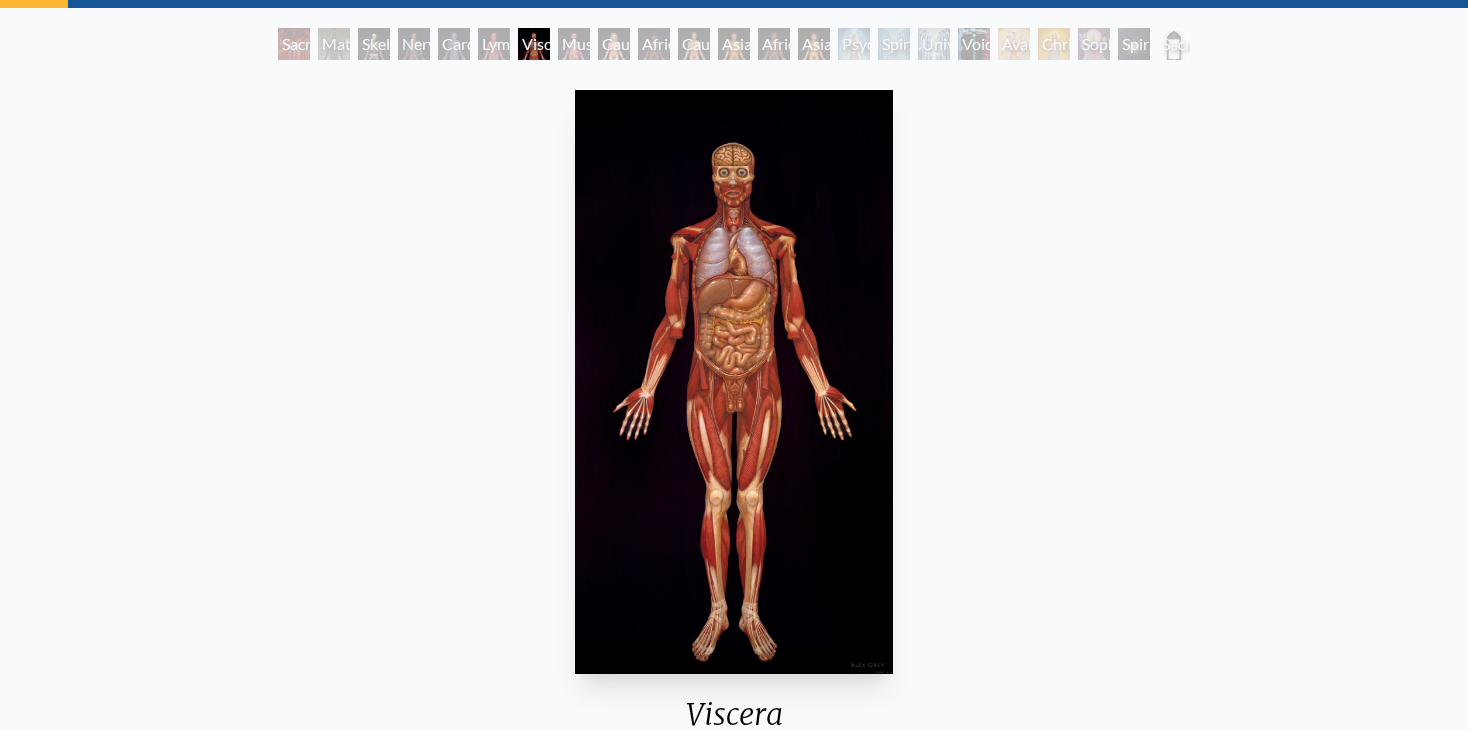 click on "Material World" at bounding box center (334, 44) 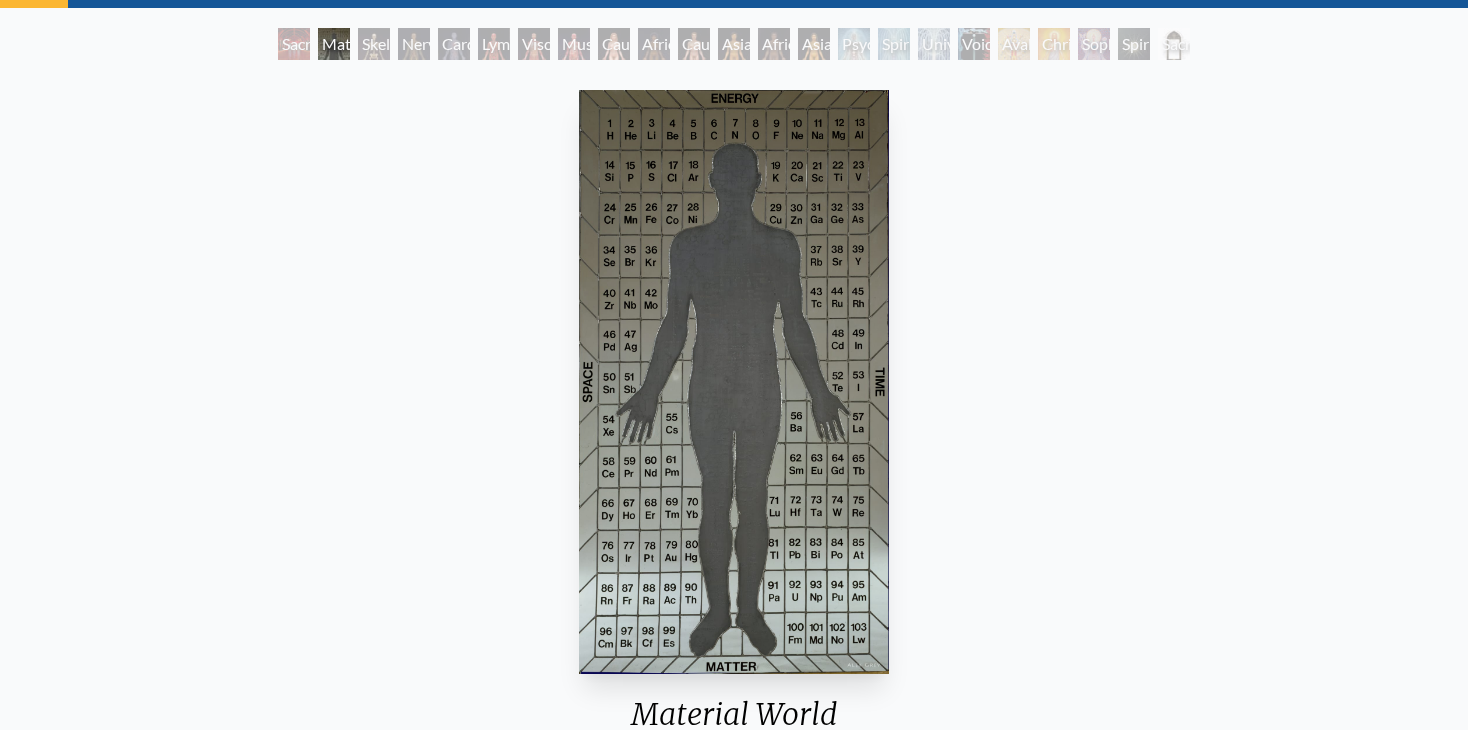 click on "Sacred Mirrors Room, Entheon" at bounding box center (294, 44) 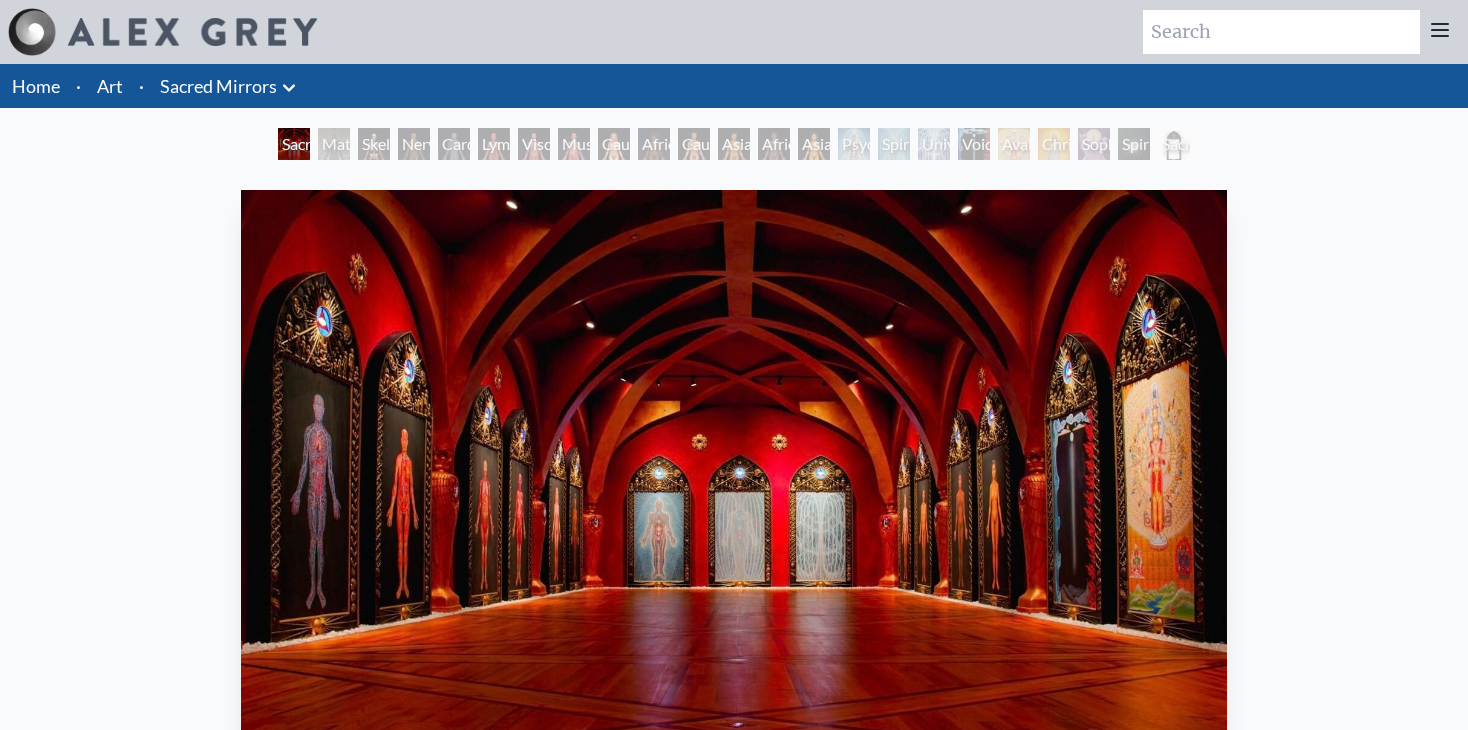 scroll, scrollTop: 100, scrollLeft: 0, axis: vertical 